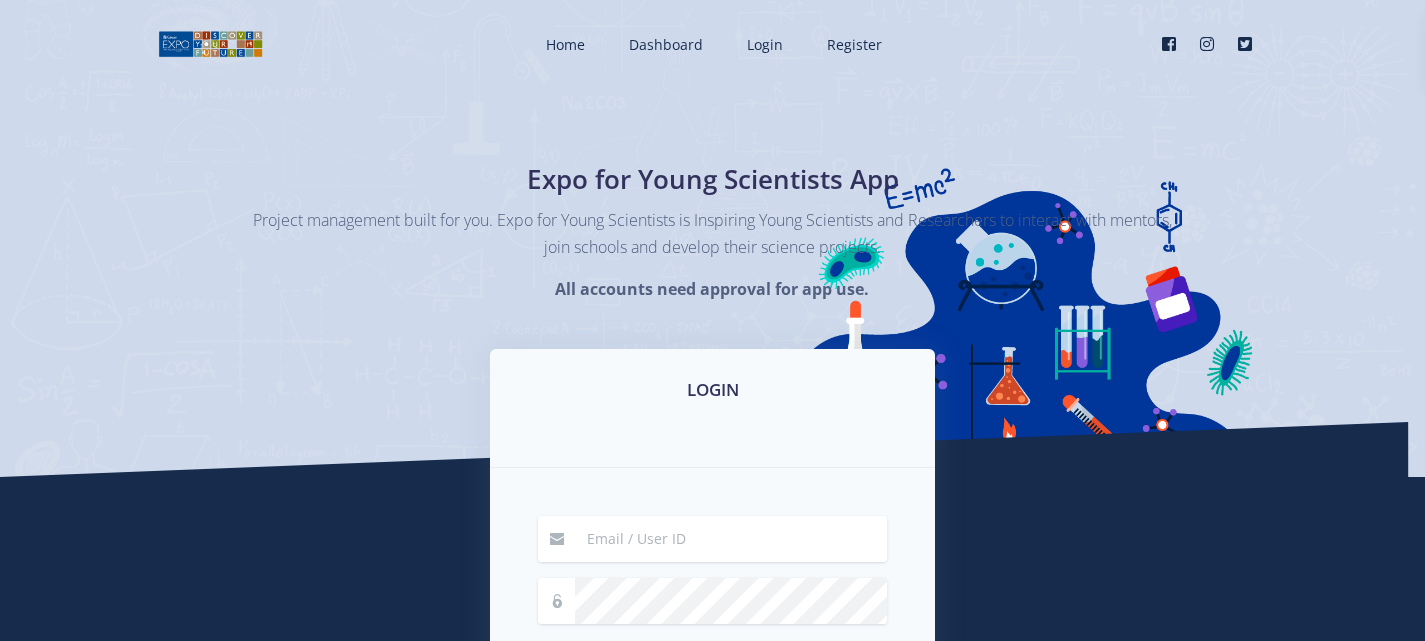 scroll, scrollTop: 0, scrollLeft: 0, axis: both 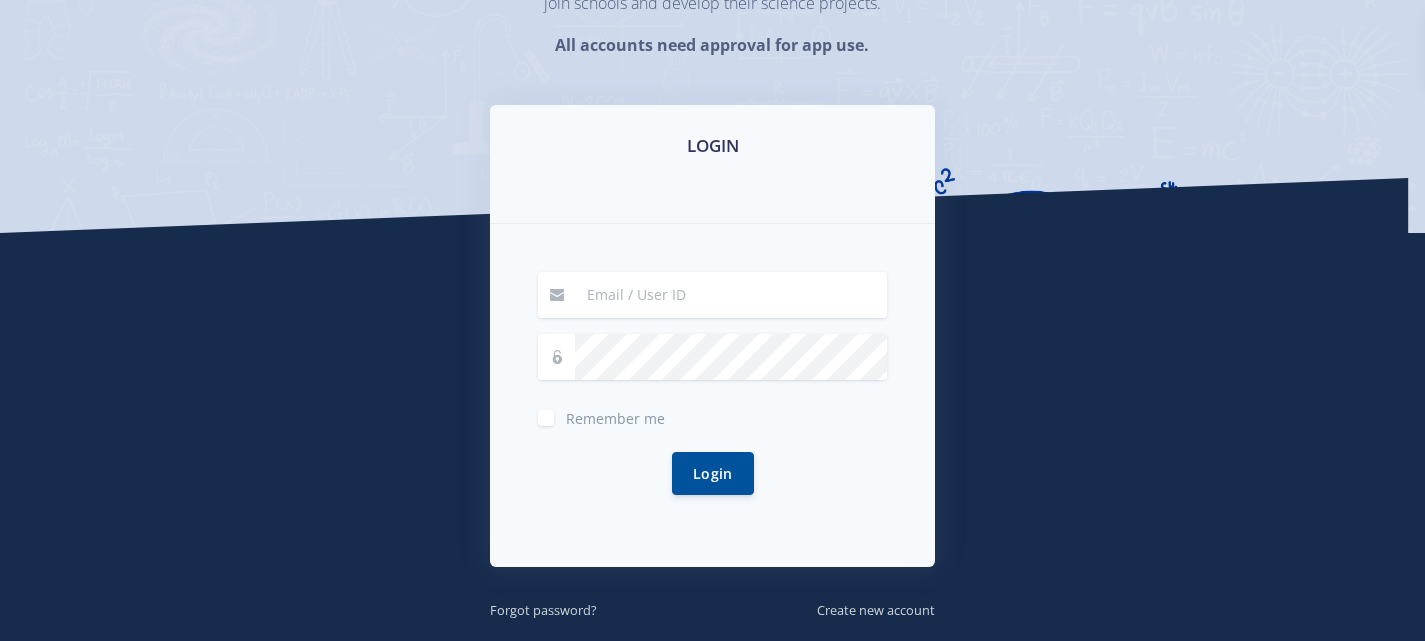 click at bounding box center [731, 295] 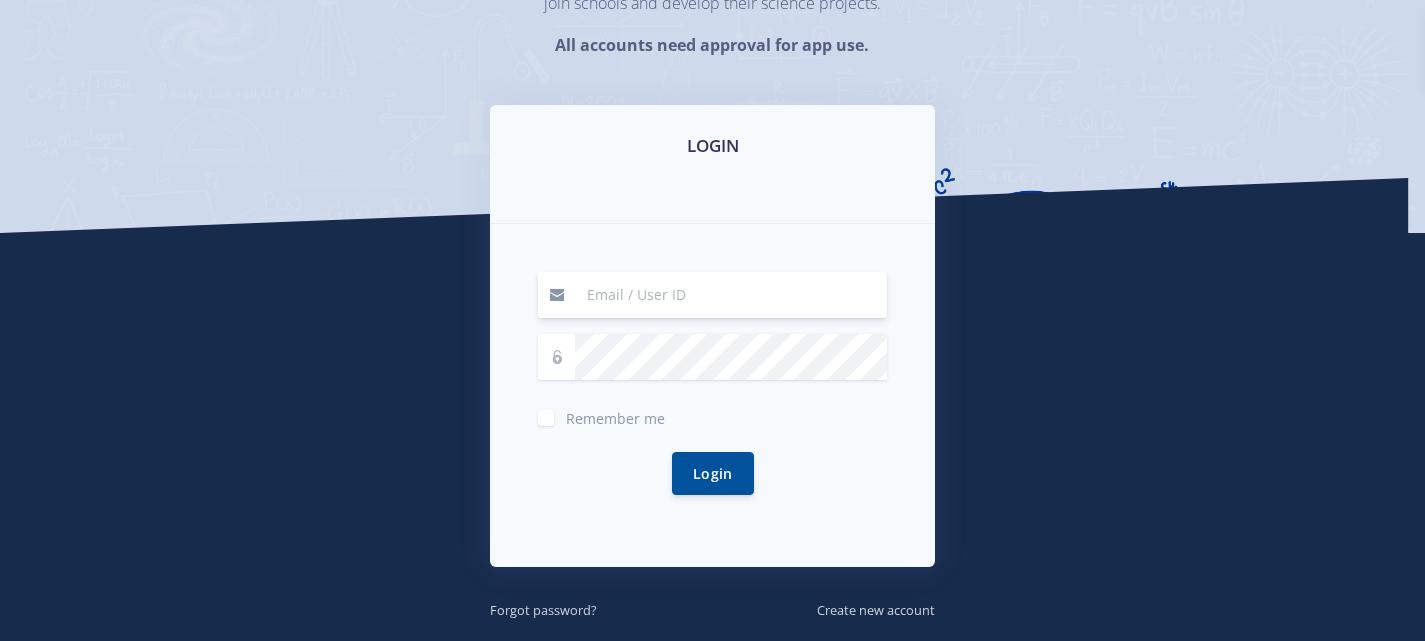 type on "hassenmoe@gmail.com" 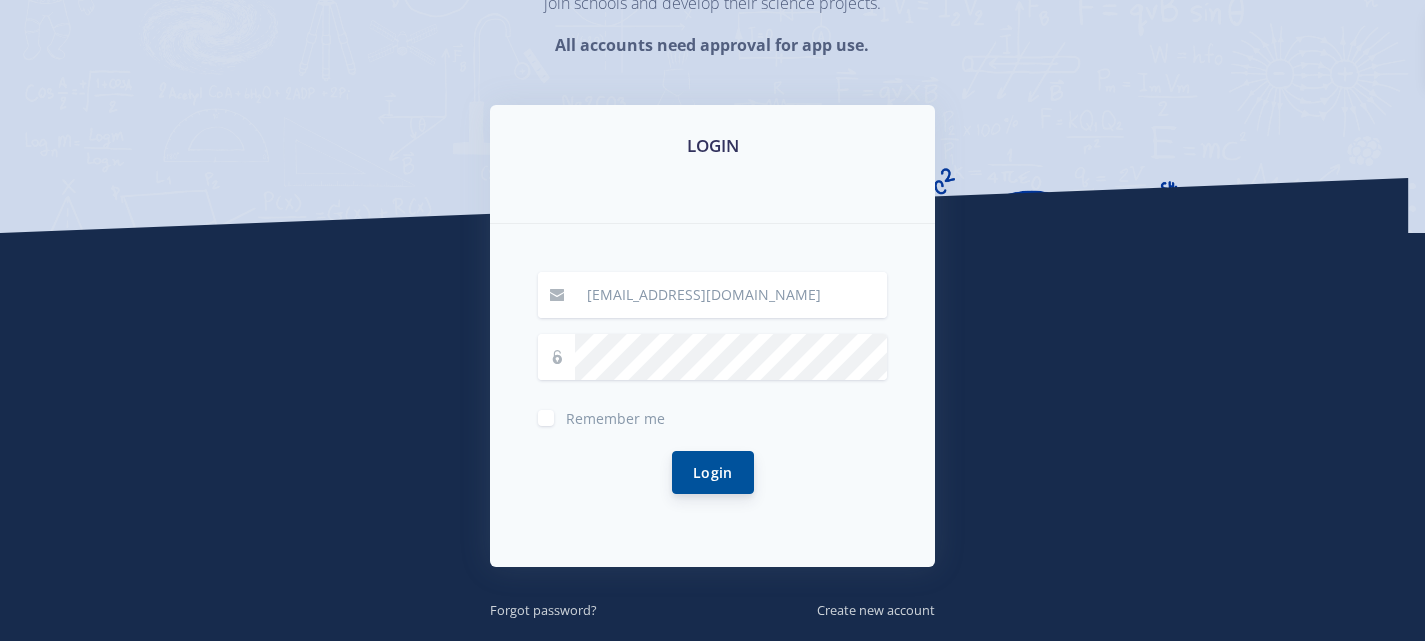 click on "Login" at bounding box center (713, 472) 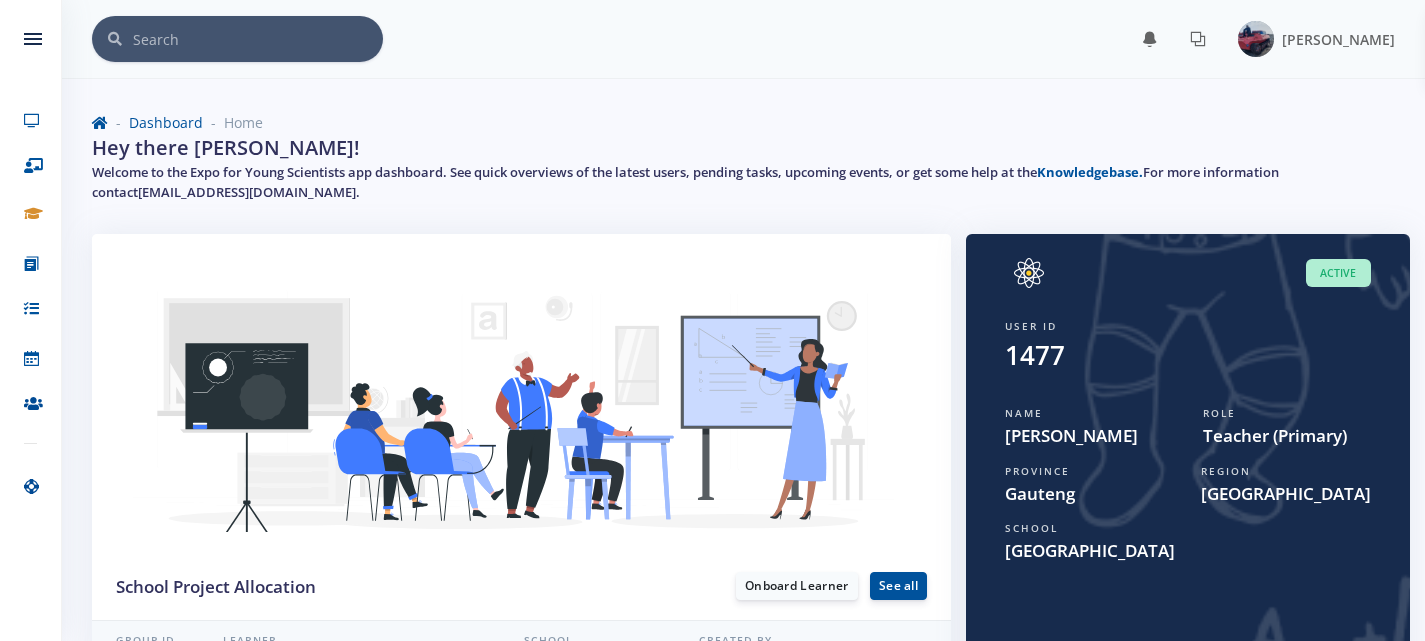 scroll, scrollTop: 0, scrollLeft: 0, axis: both 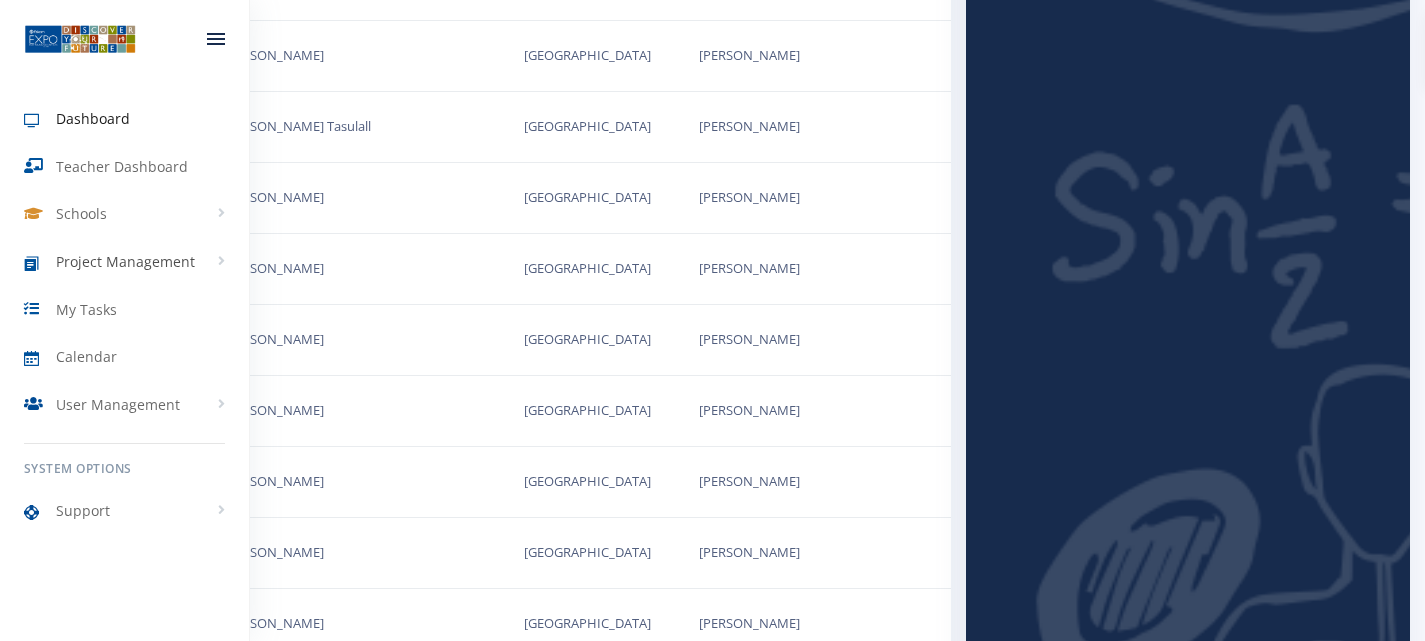 click on "Project Management" at bounding box center [125, 261] 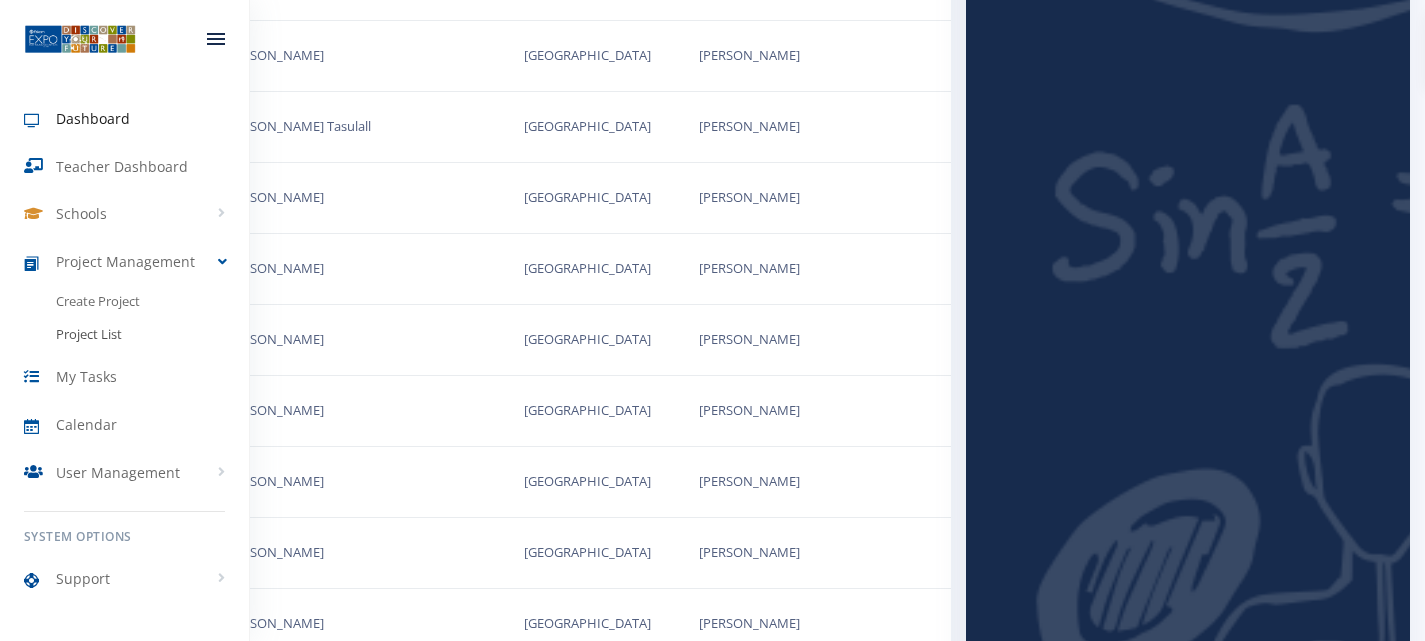 click on "Project List" at bounding box center [124, 335] 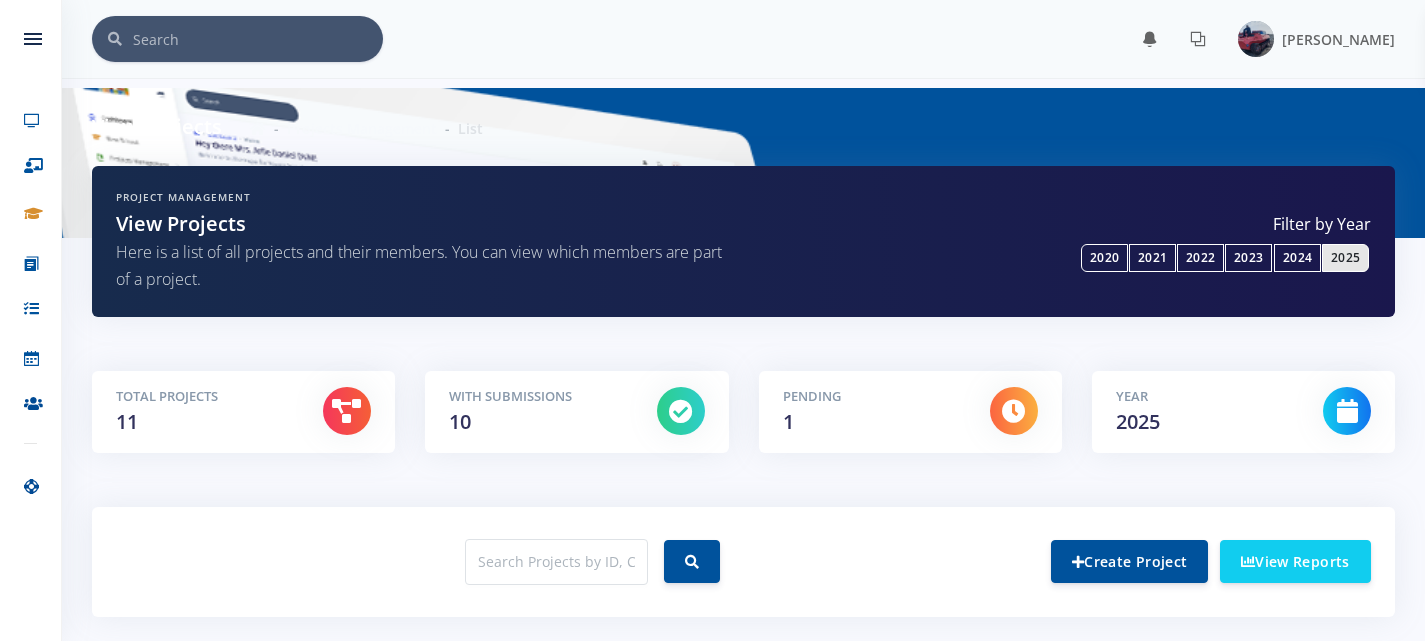 scroll, scrollTop: 38, scrollLeft: 0, axis: vertical 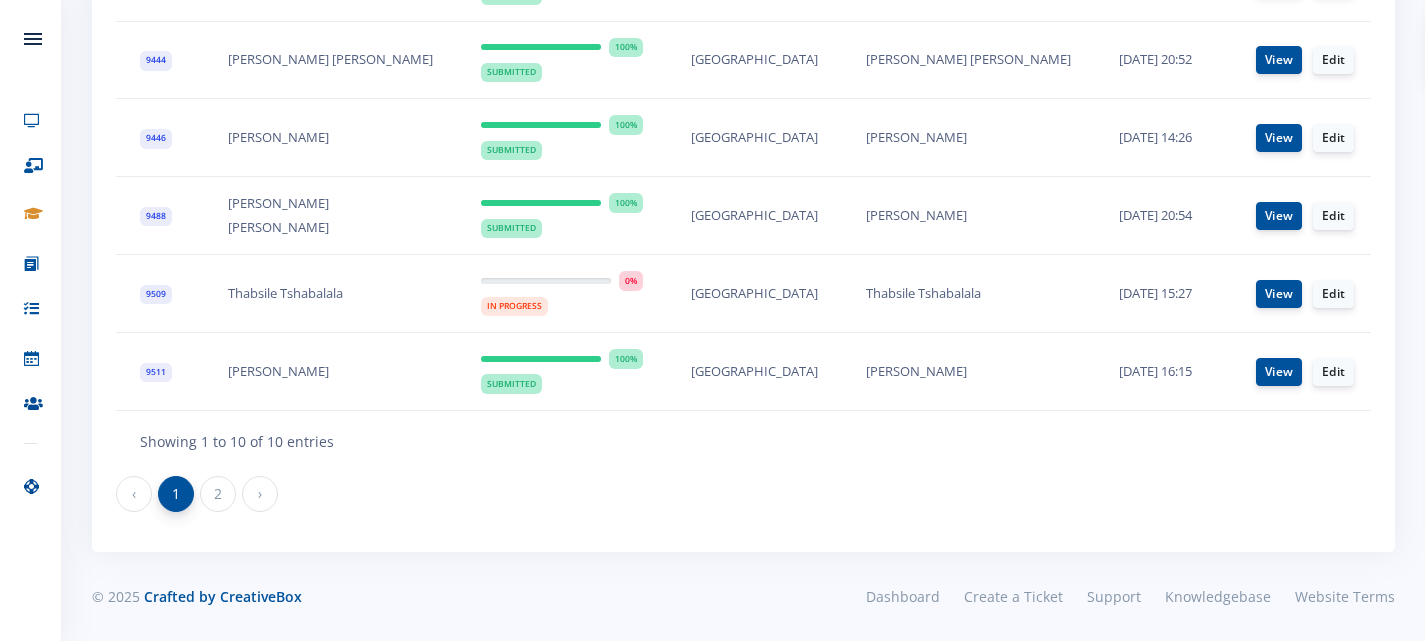 drag, startPoint x: 0, startPoint y: 0, endPoint x: 1439, endPoint y: 515, distance: 1528.3802 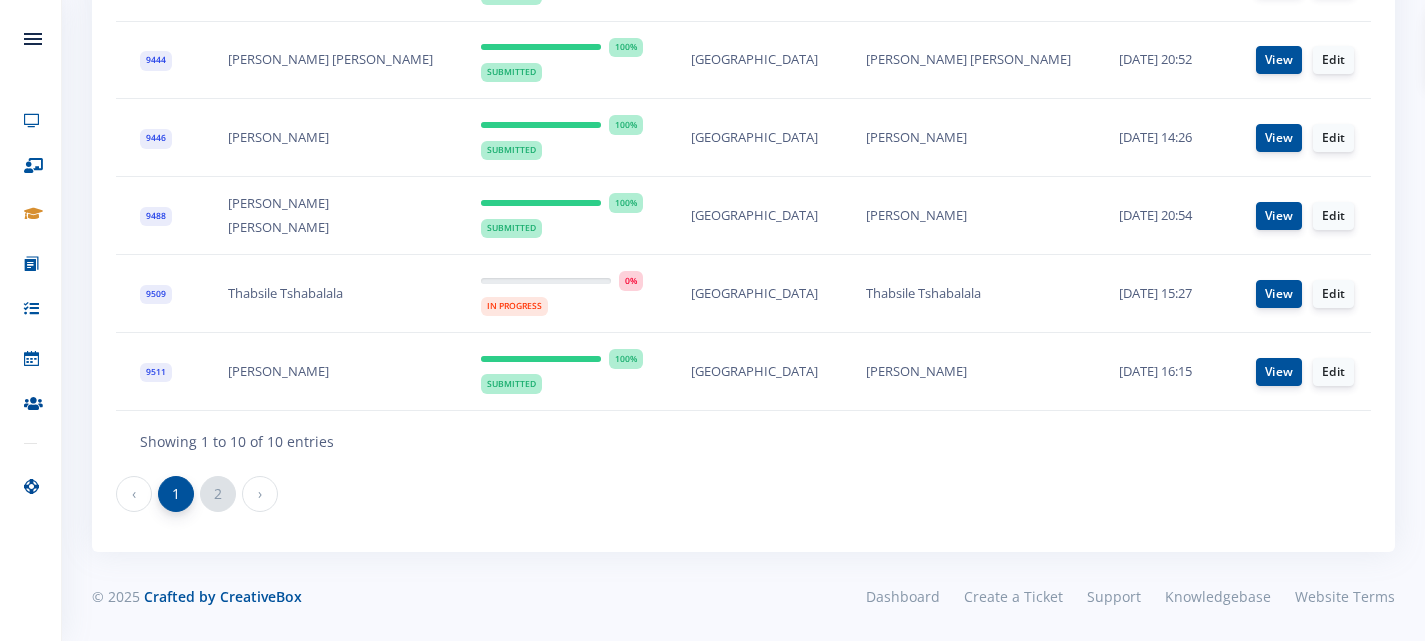 click on "2" at bounding box center (218, 494) 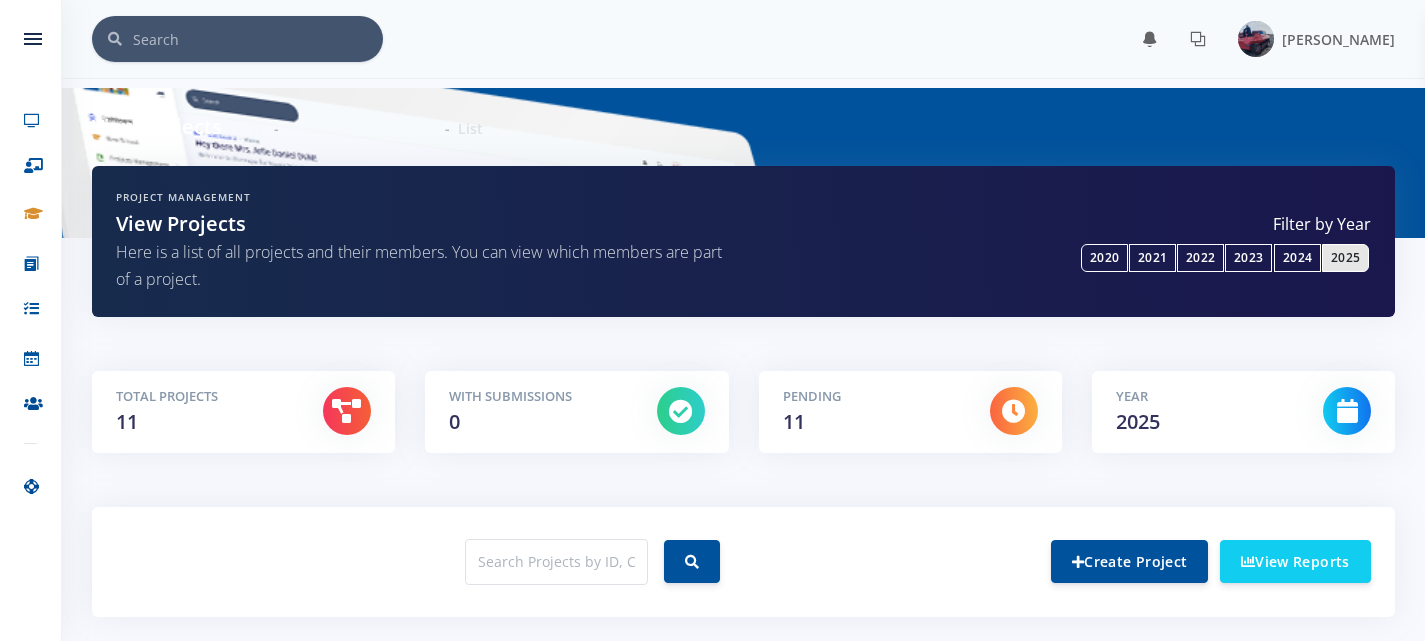 scroll, scrollTop: 0, scrollLeft: 0, axis: both 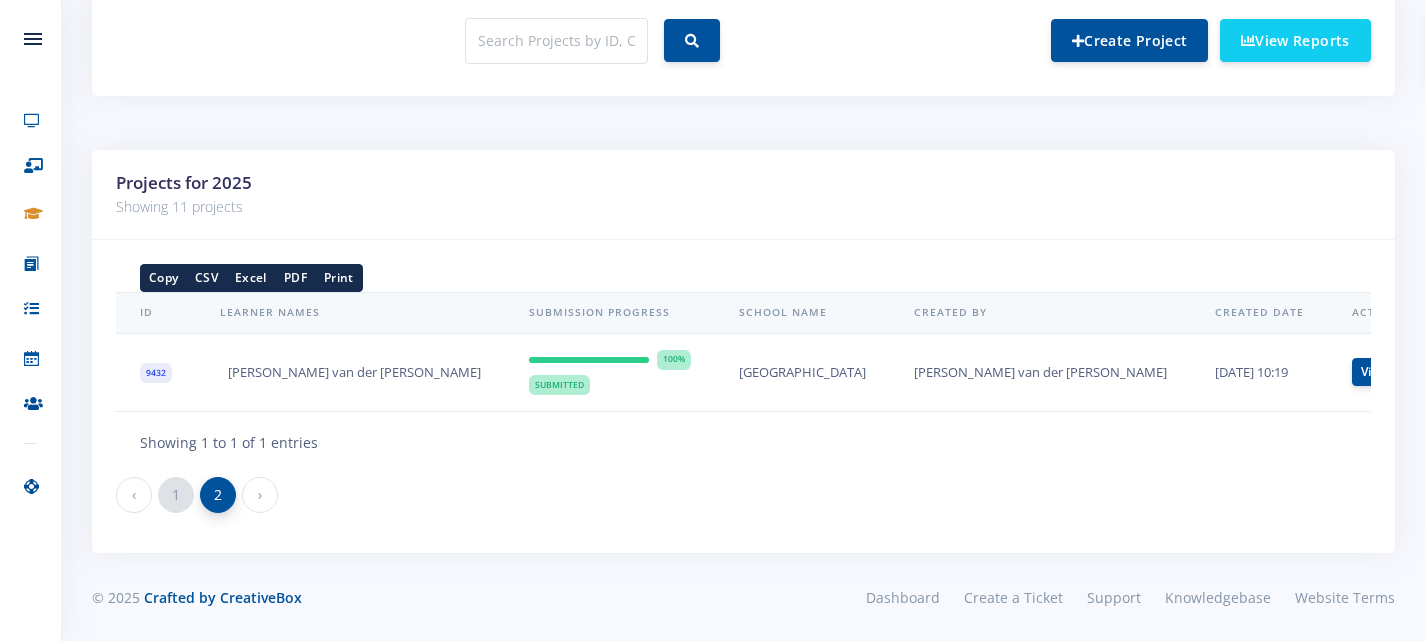 click on "1" at bounding box center [176, 495] 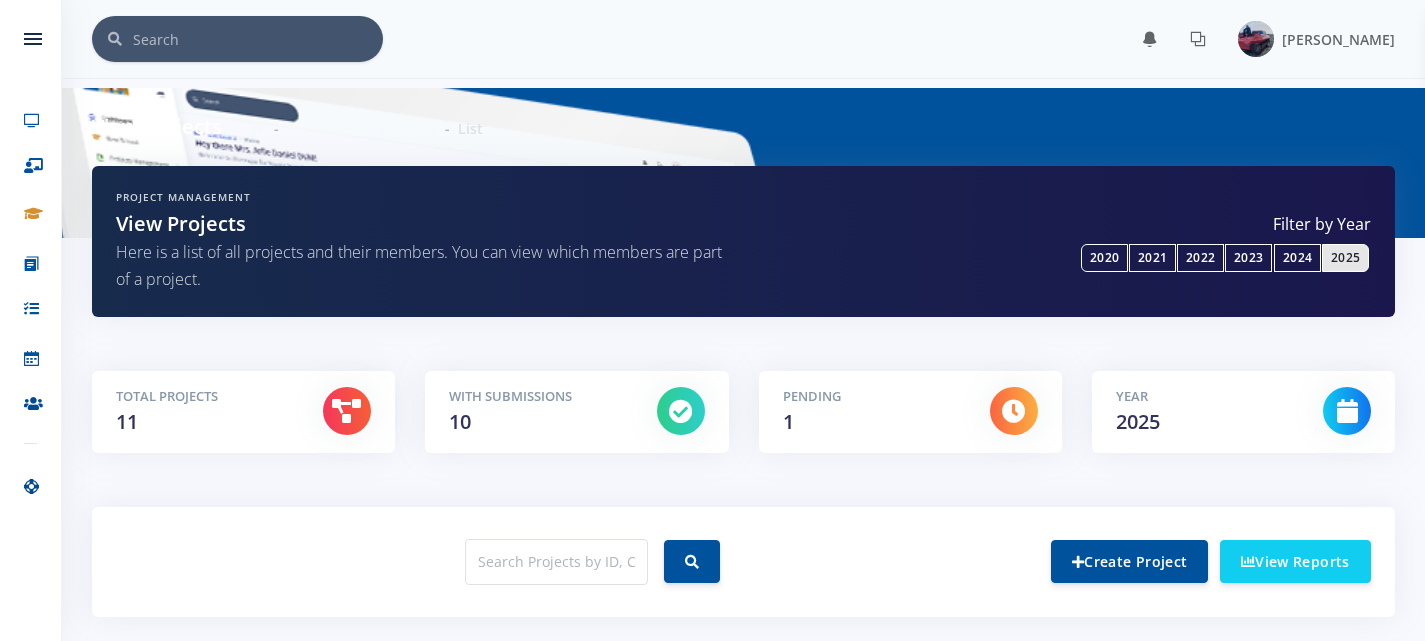 scroll, scrollTop: 0, scrollLeft: 0, axis: both 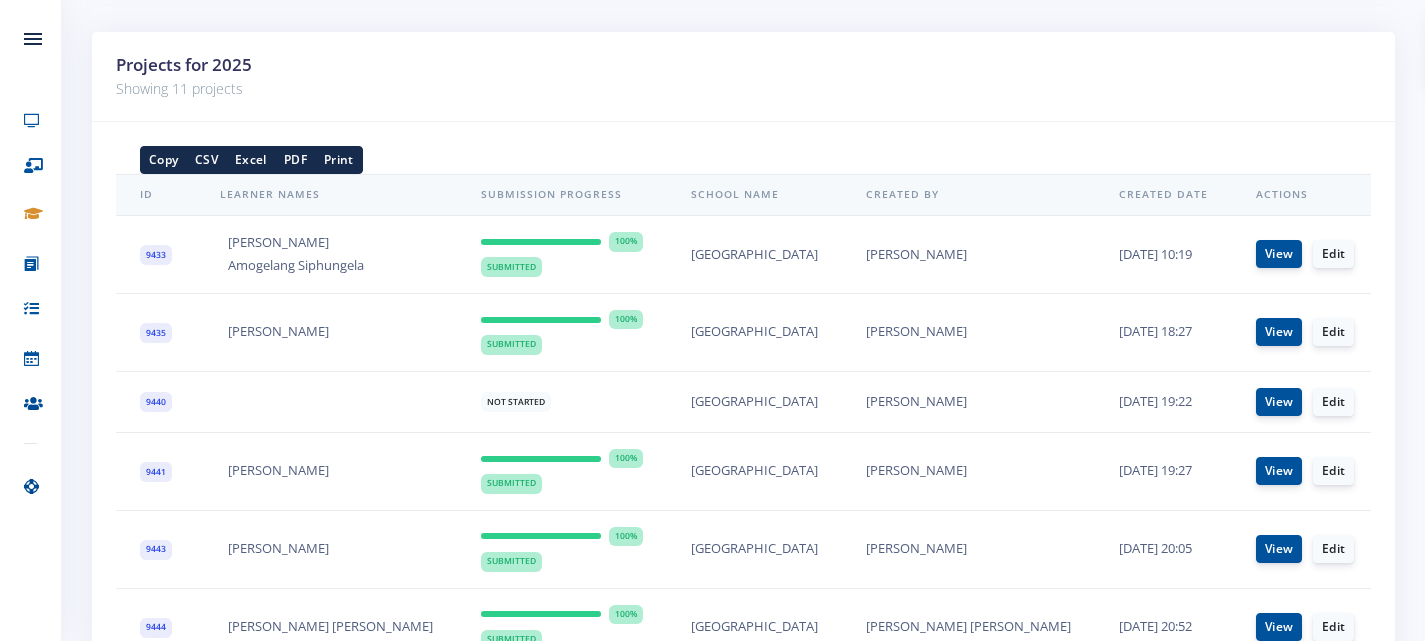 click on "Excel" at bounding box center (251, 159) 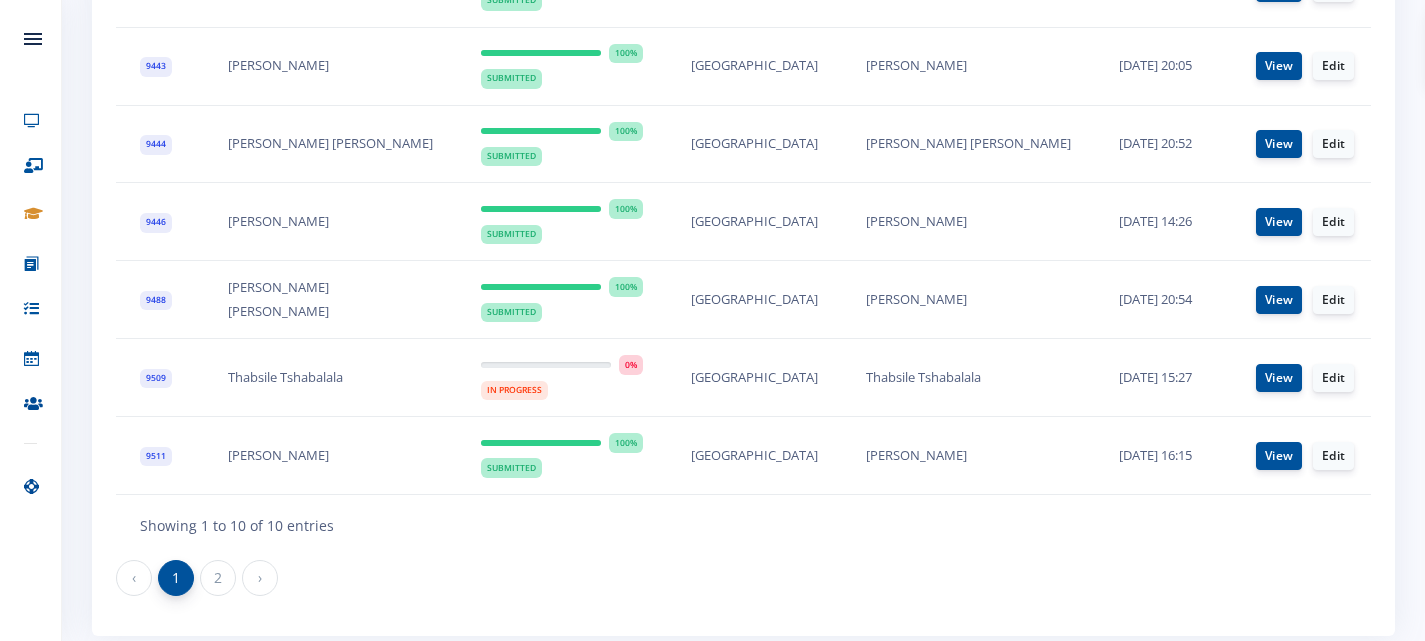 scroll, scrollTop: 1126, scrollLeft: 0, axis: vertical 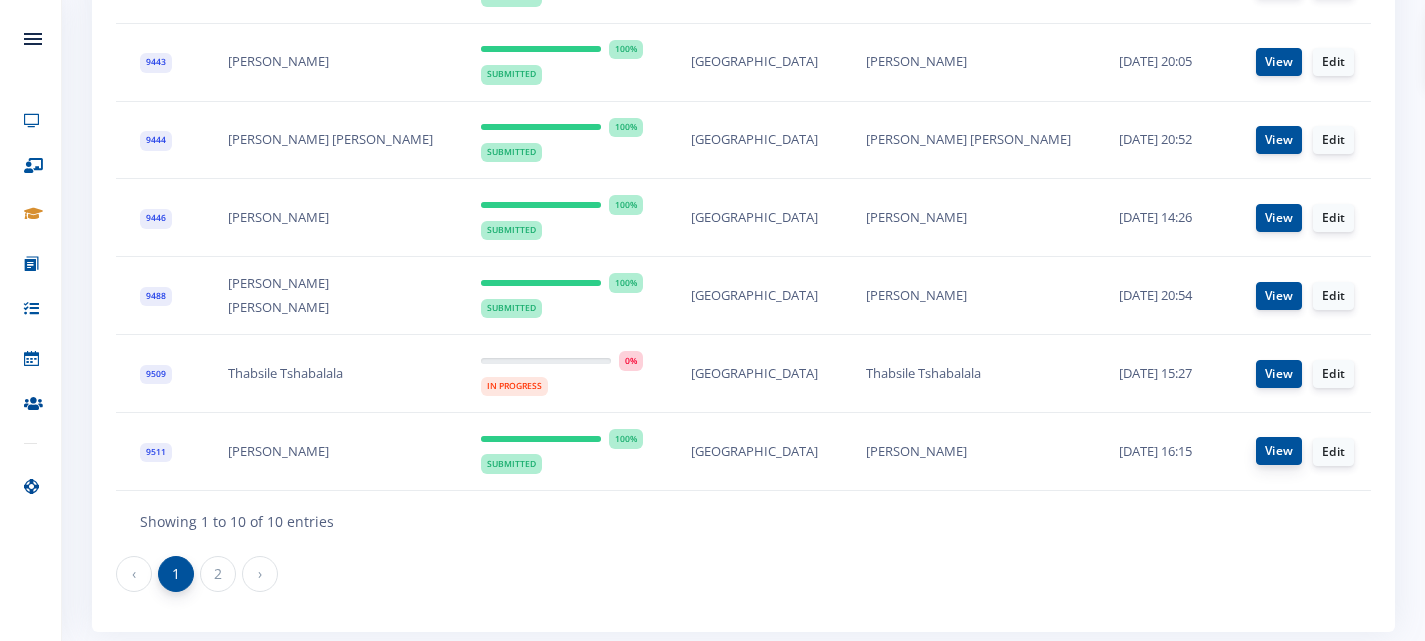 click on "View" at bounding box center [1279, 451] 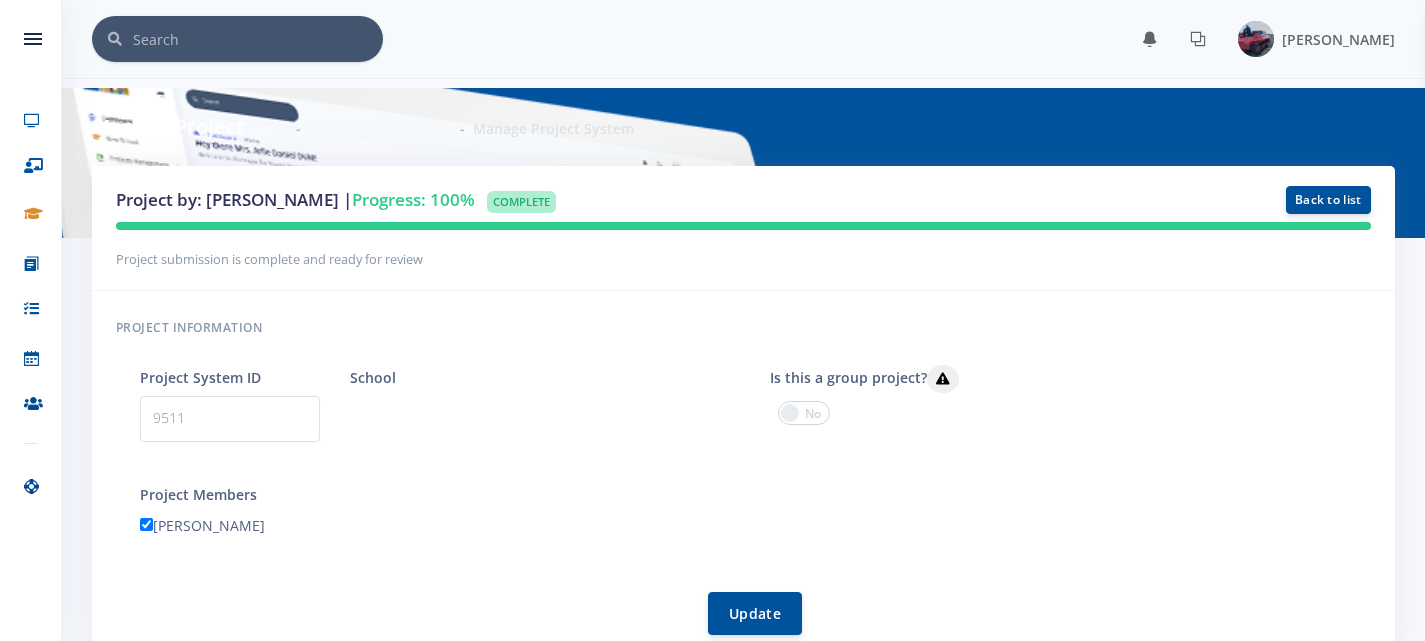 scroll, scrollTop: 0, scrollLeft: 0, axis: both 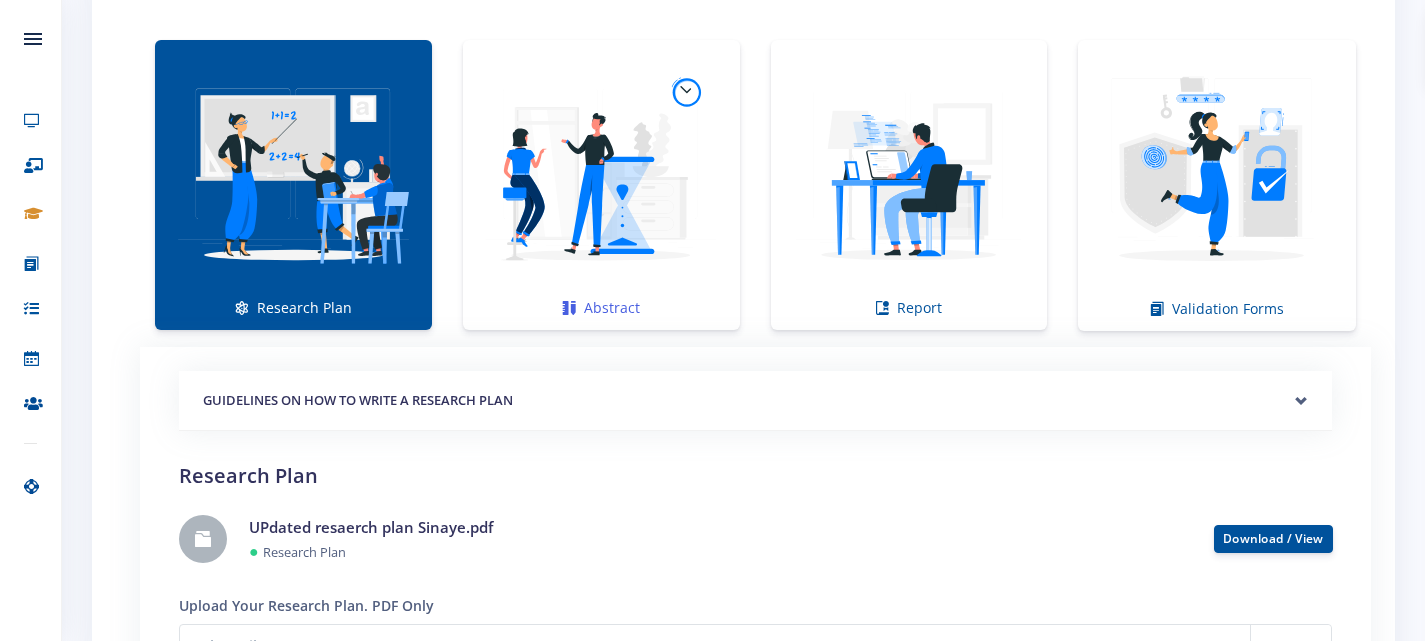 click at bounding box center [601, 174] 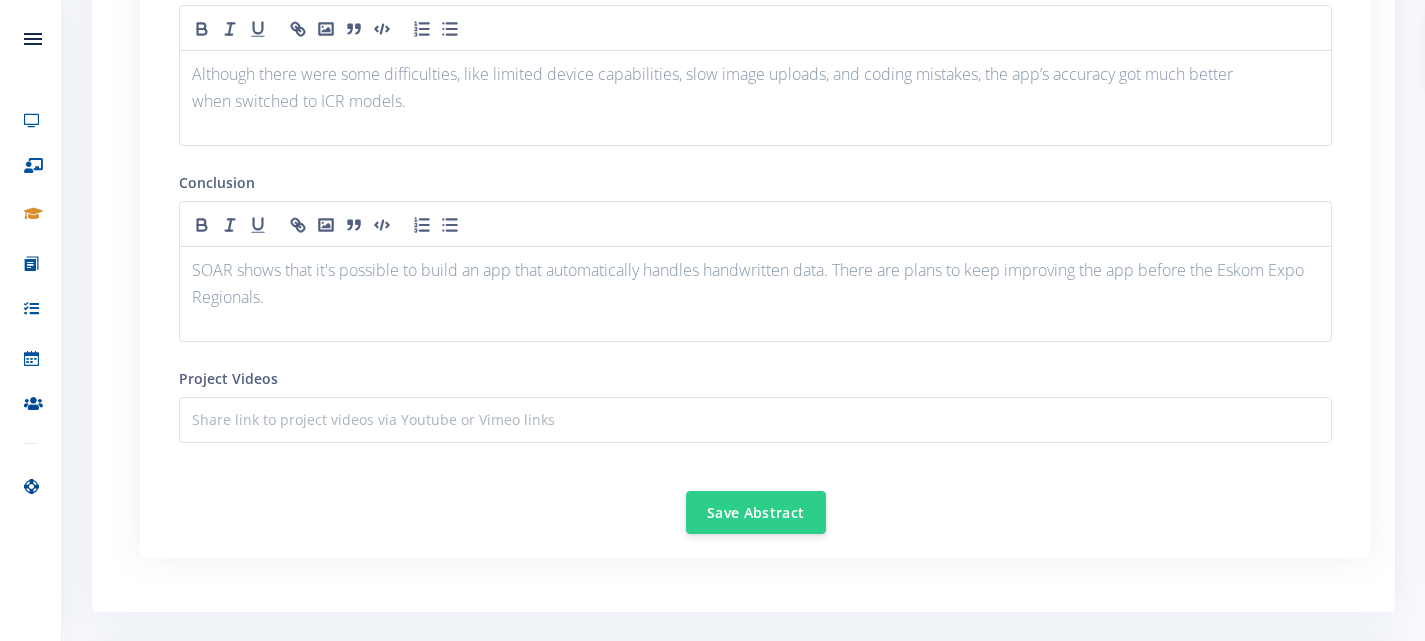 scroll, scrollTop: 2411, scrollLeft: 0, axis: vertical 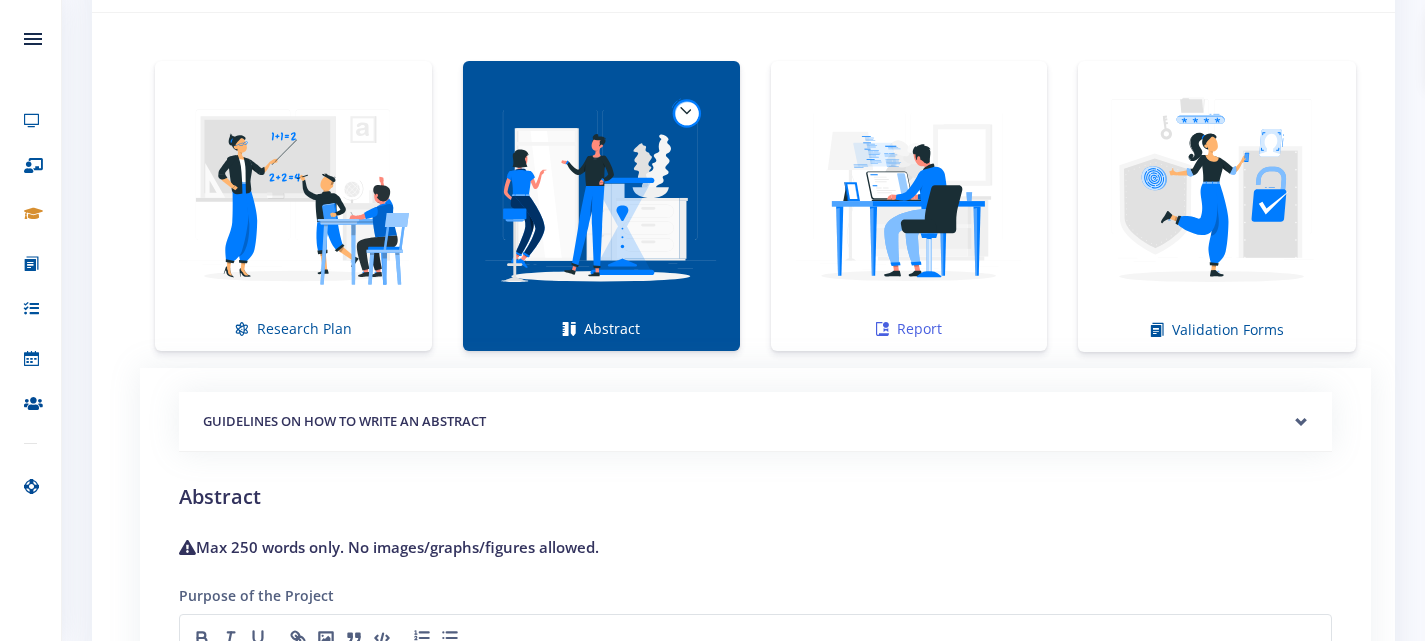 click at bounding box center [909, 195] 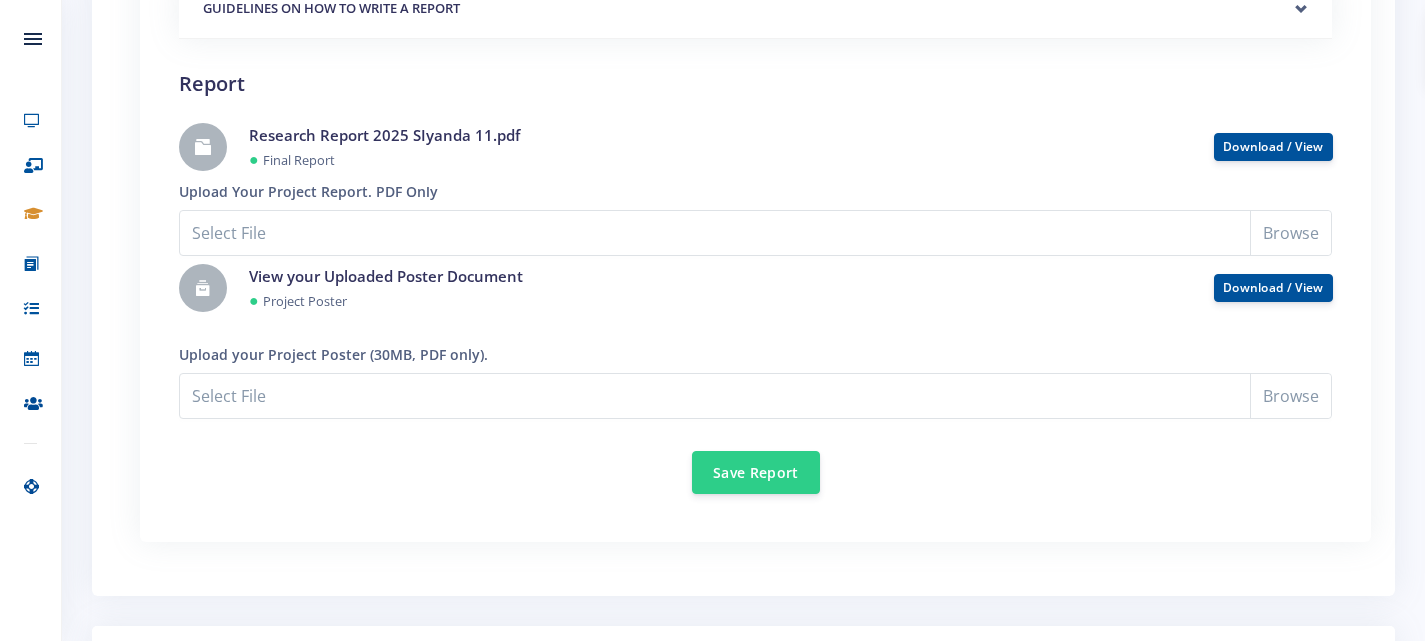 scroll, scrollTop: 1758, scrollLeft: 0, axis: vertical 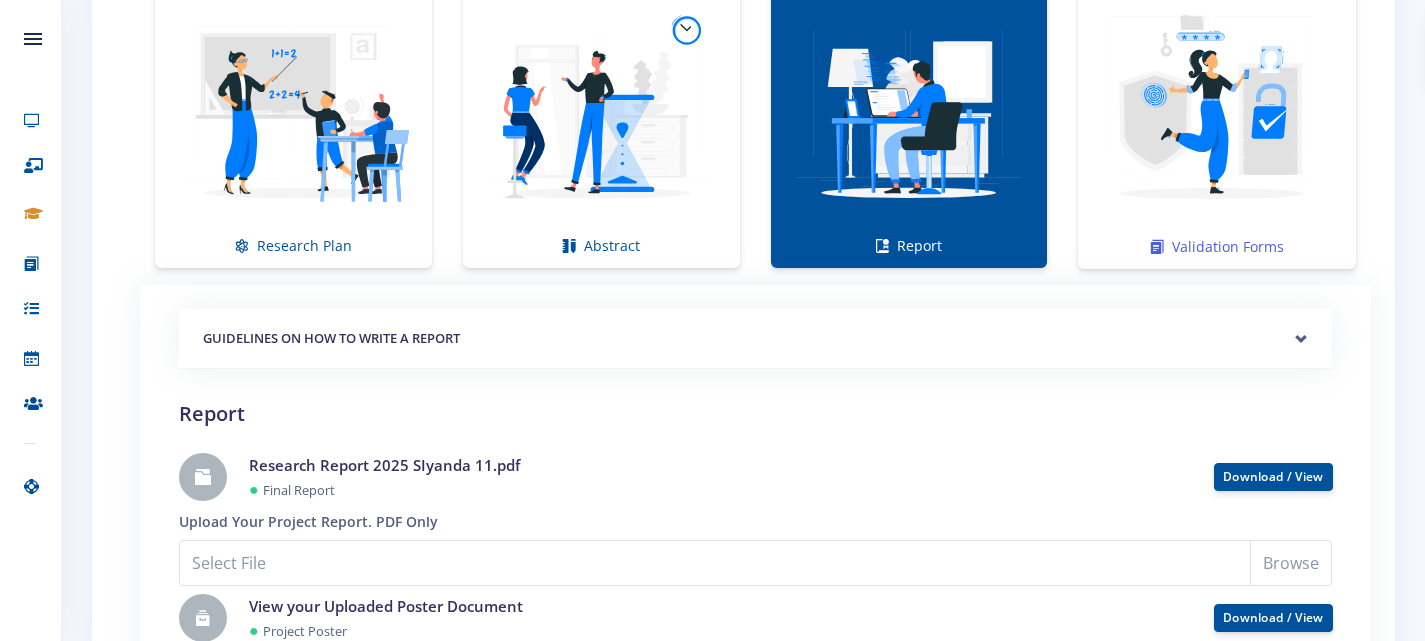 click at bounding box center (1217, 113) 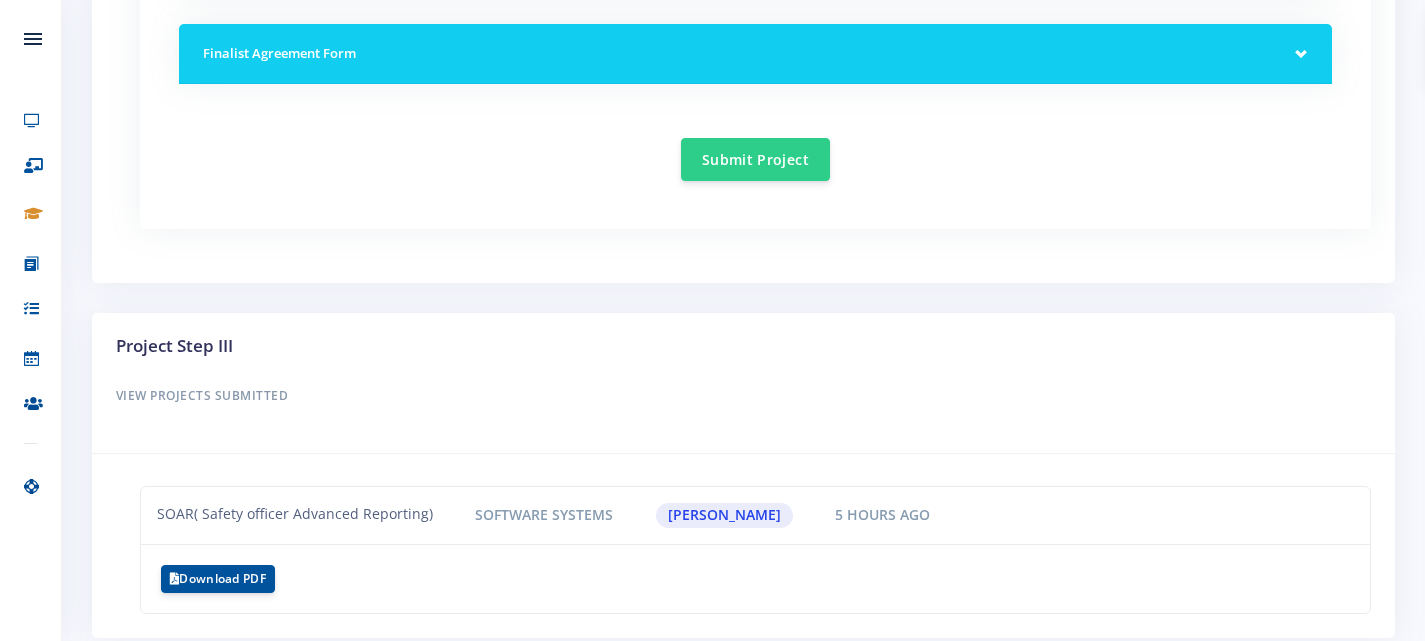 scroll, scrollTop: 1983, scrollLeft: 0, axis: vertical 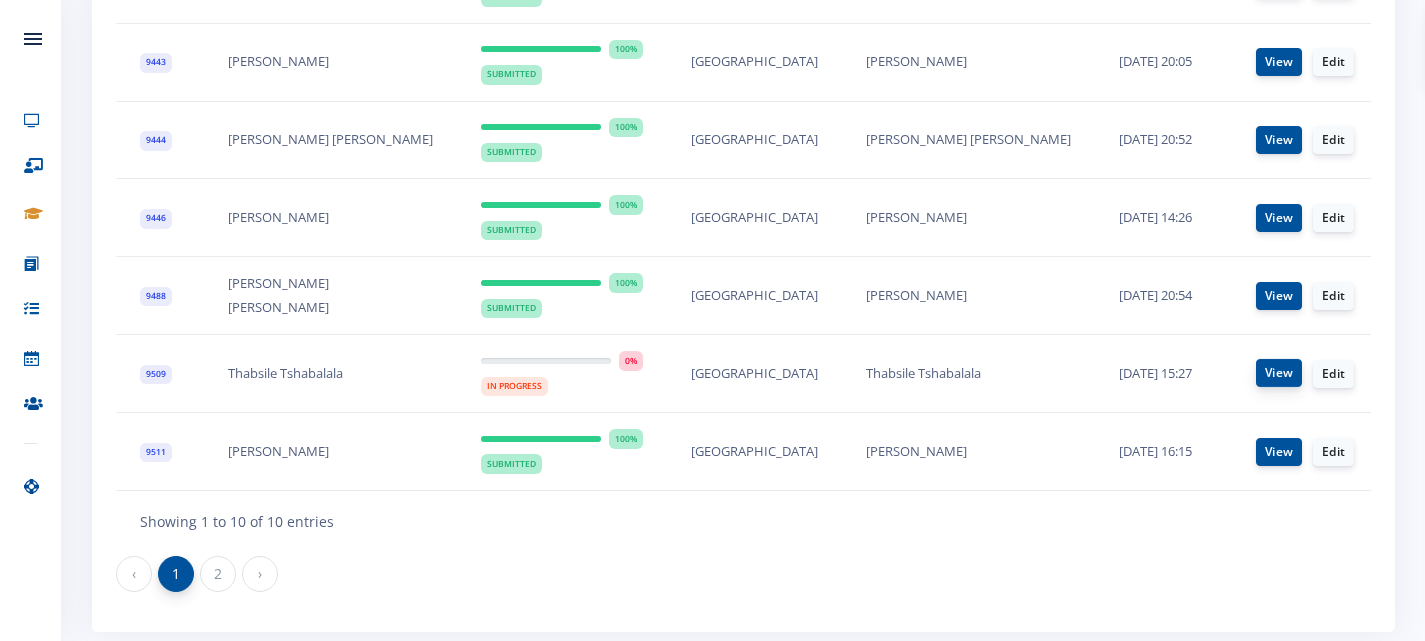 click on "View" at bounding box center (1279, 373) 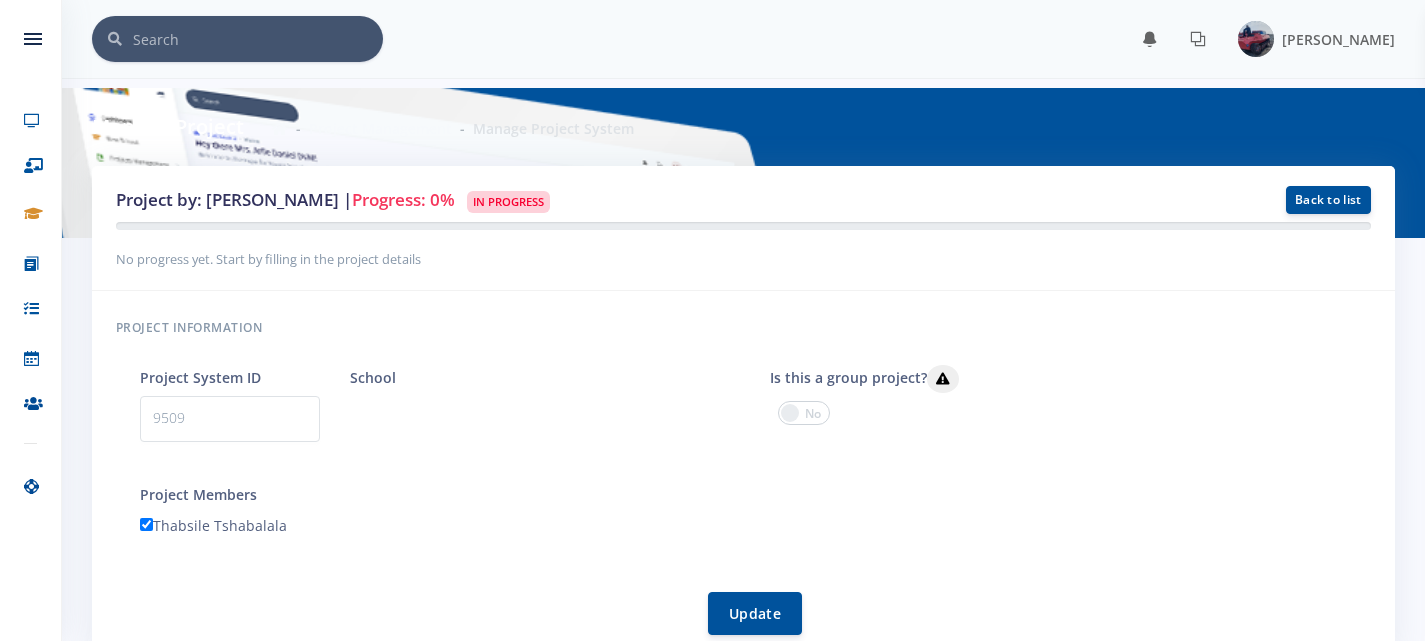 scroll, scrollTop: 431, scrollLeft: 0, axis: vertical 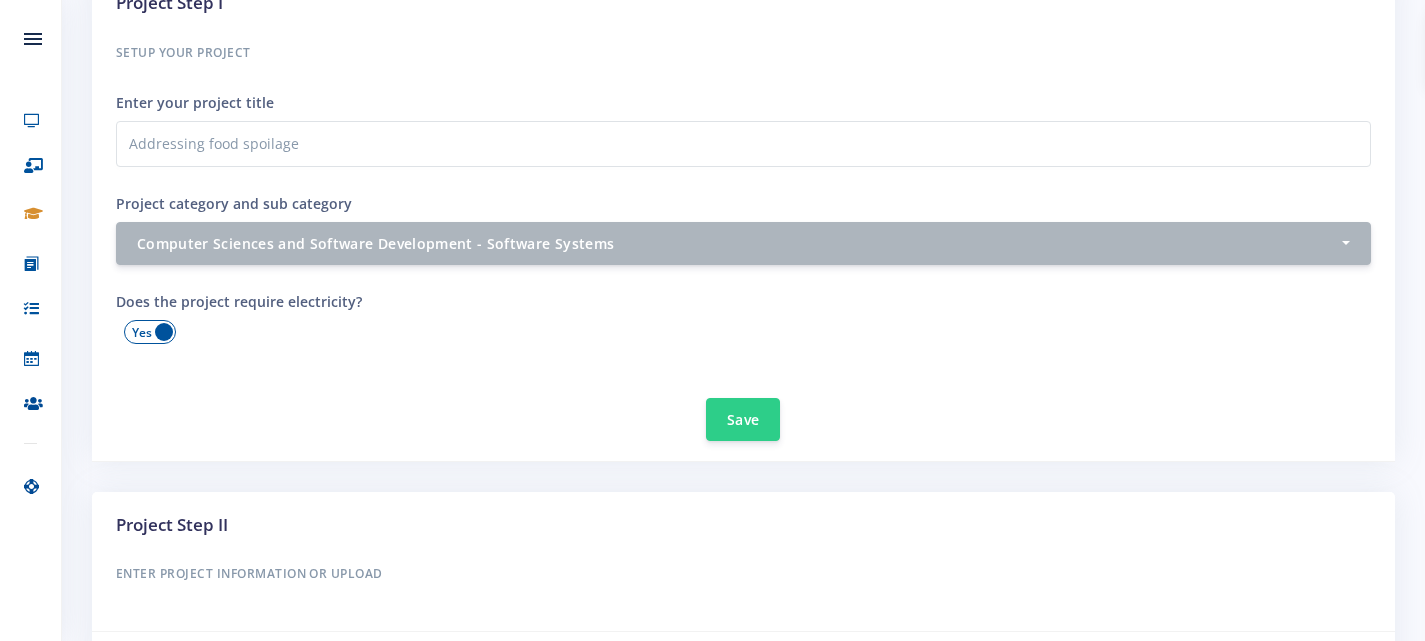 click on "Dashboard
Teacher Dashboard
Schools
Add School
View Schools
[GEOGRAPHIC_DATA]
School Reports" at bounding box center (712, 574) 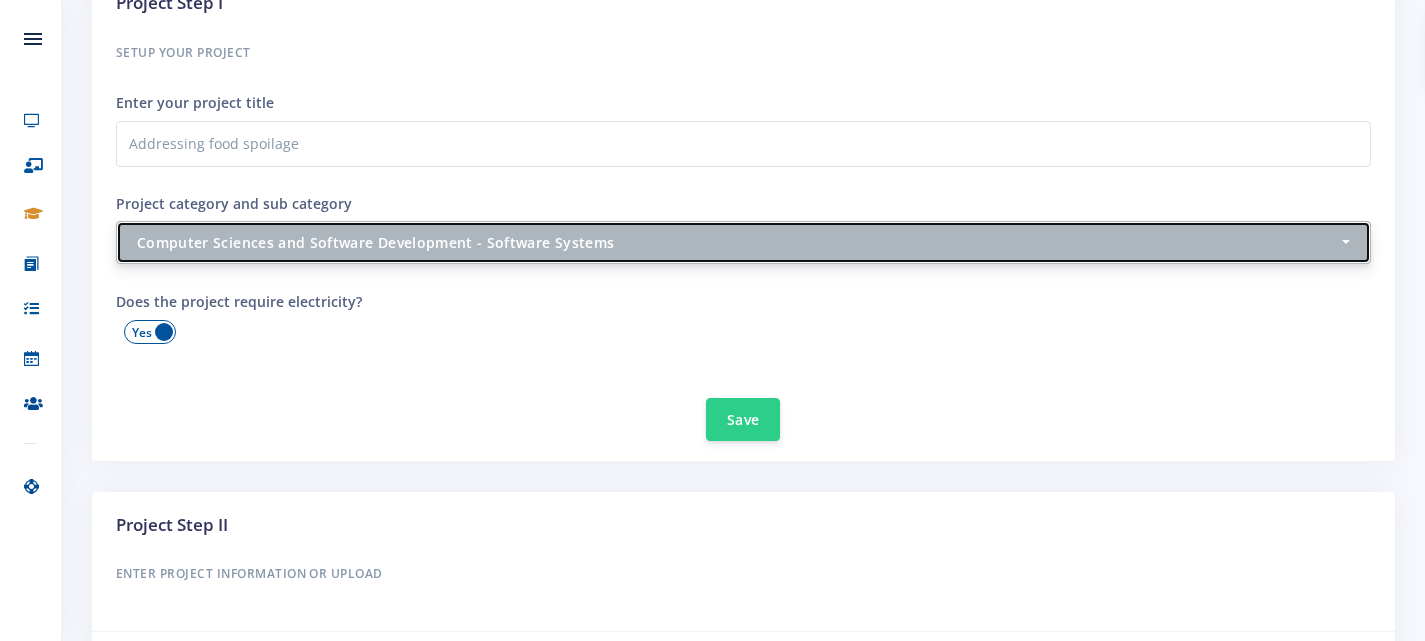 click on "Computer Sciences and Software Development - Software Systems" at bounding box center [737, 242] 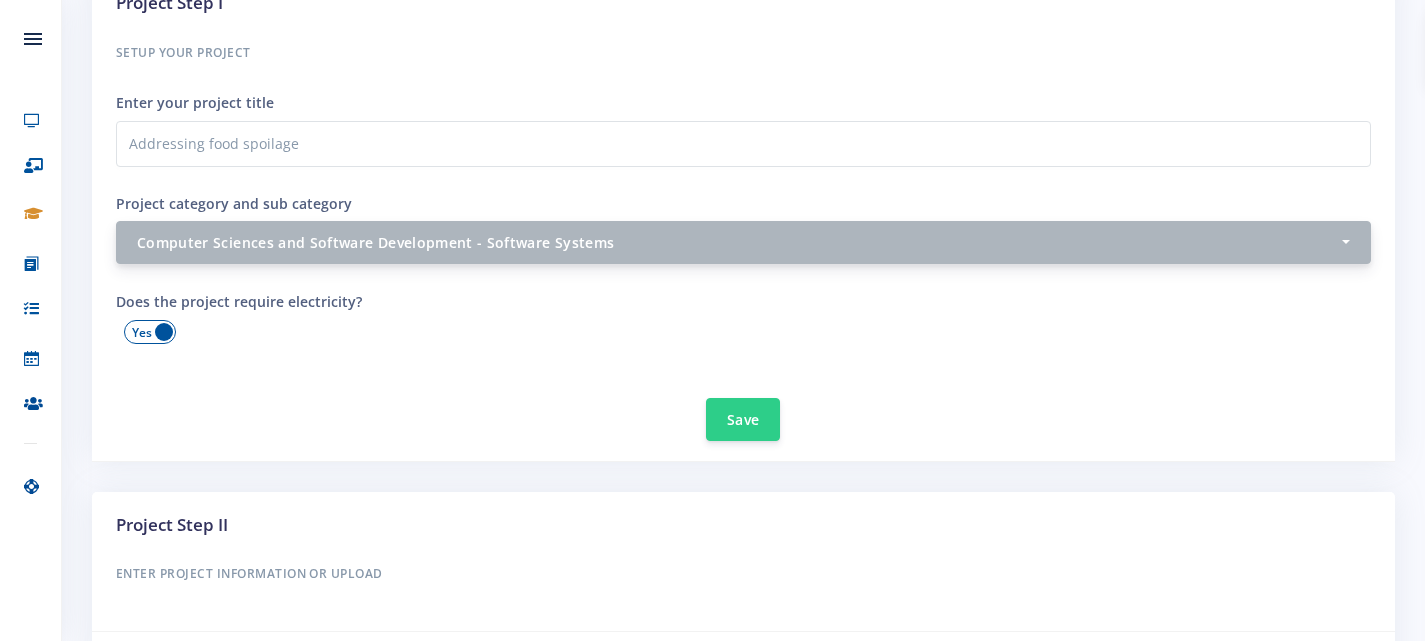 scroll, scrollTop: 948, scrollLeft: 0, axis: vertical 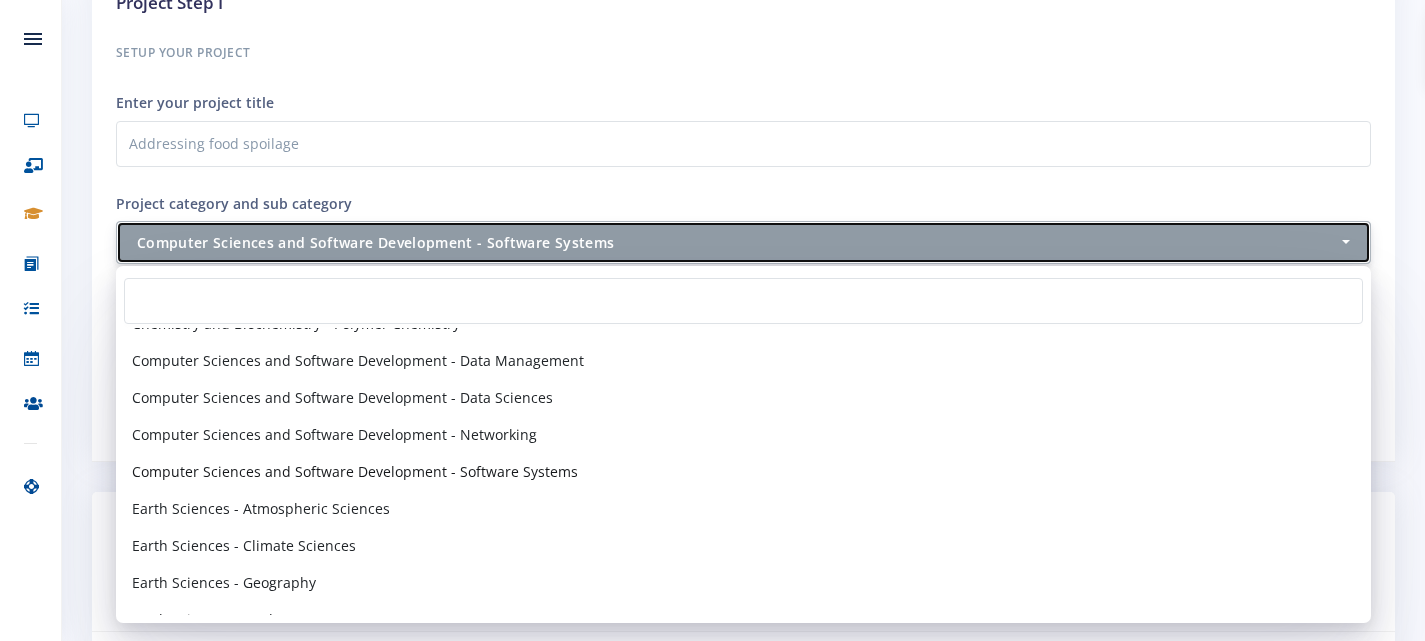 click on "Computer Sciences and Software Development - Software Systems" at bounding box center [737, 242] 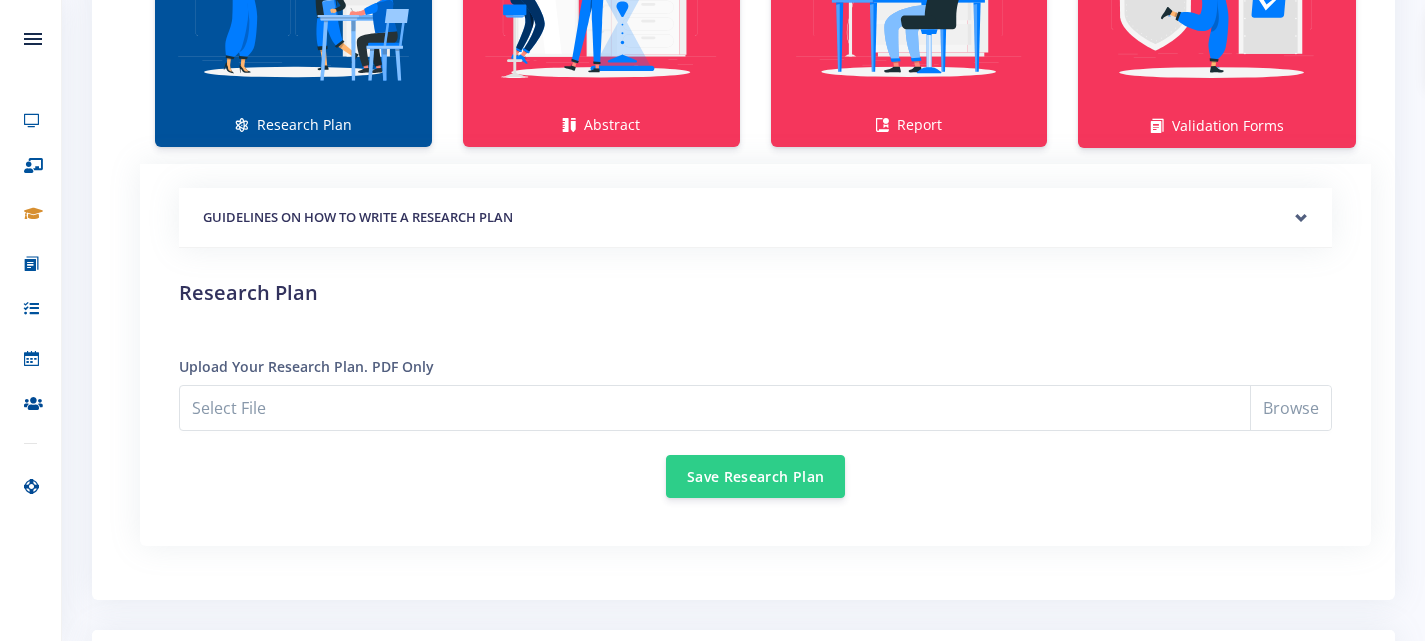 scroll, scrollTop: 1538, scrollLeft: 0, axis: vertical 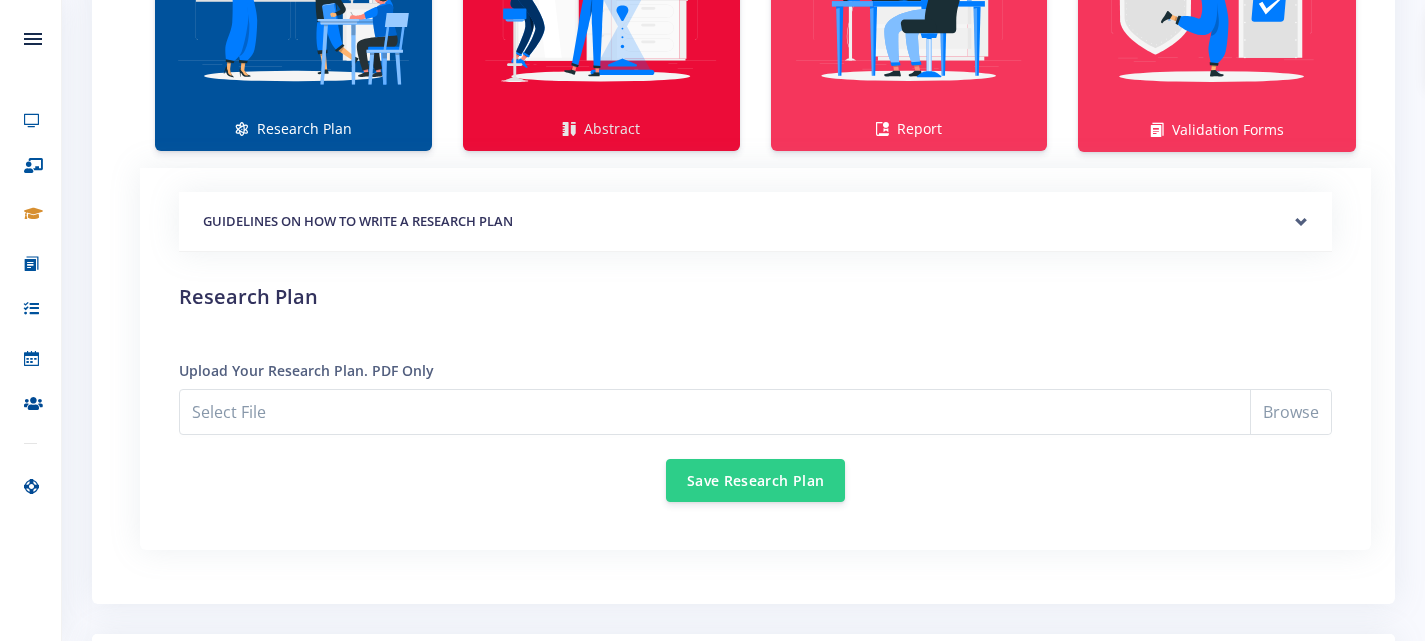click at bounding box center [601, -5] 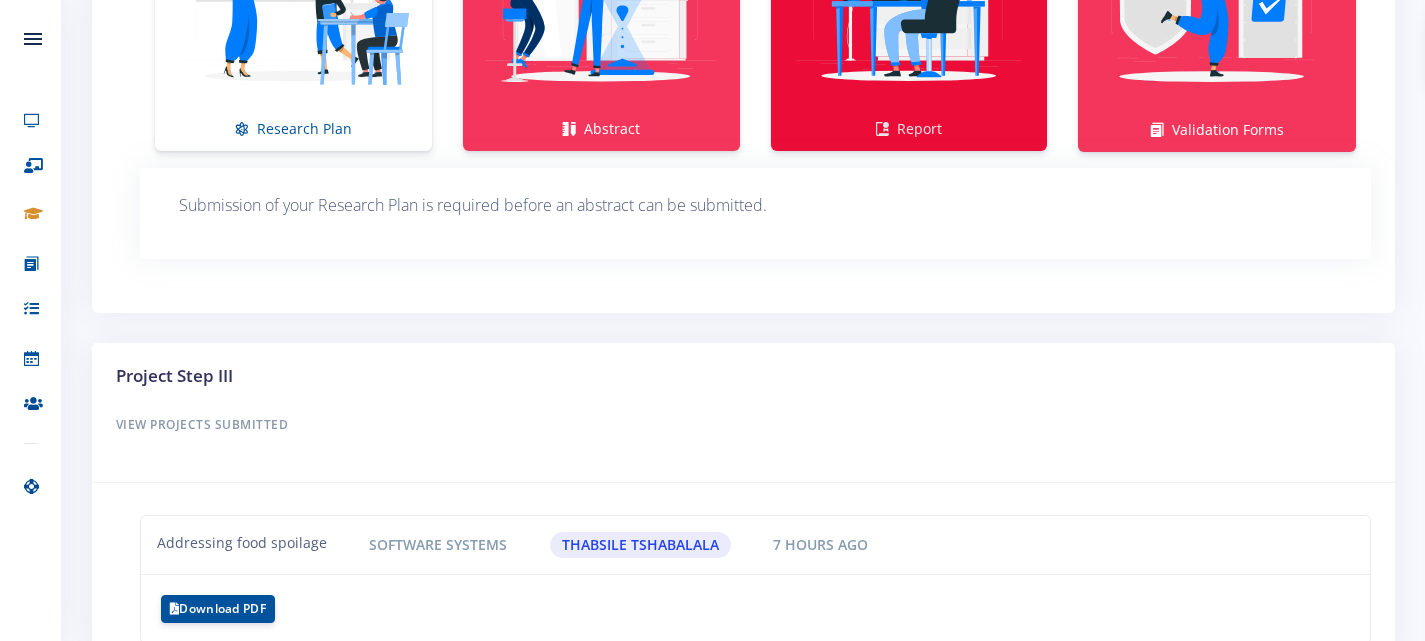 click at bounding box center [909, -5] 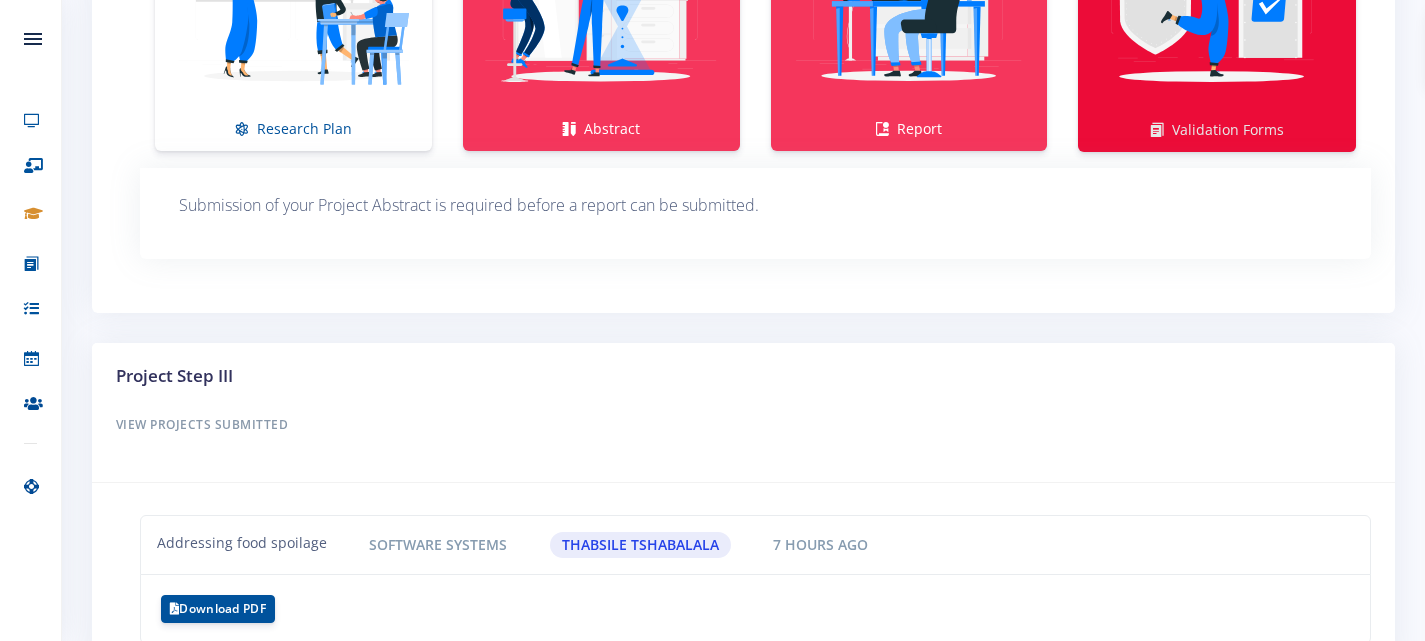 click at bounding box center (1217, -4) 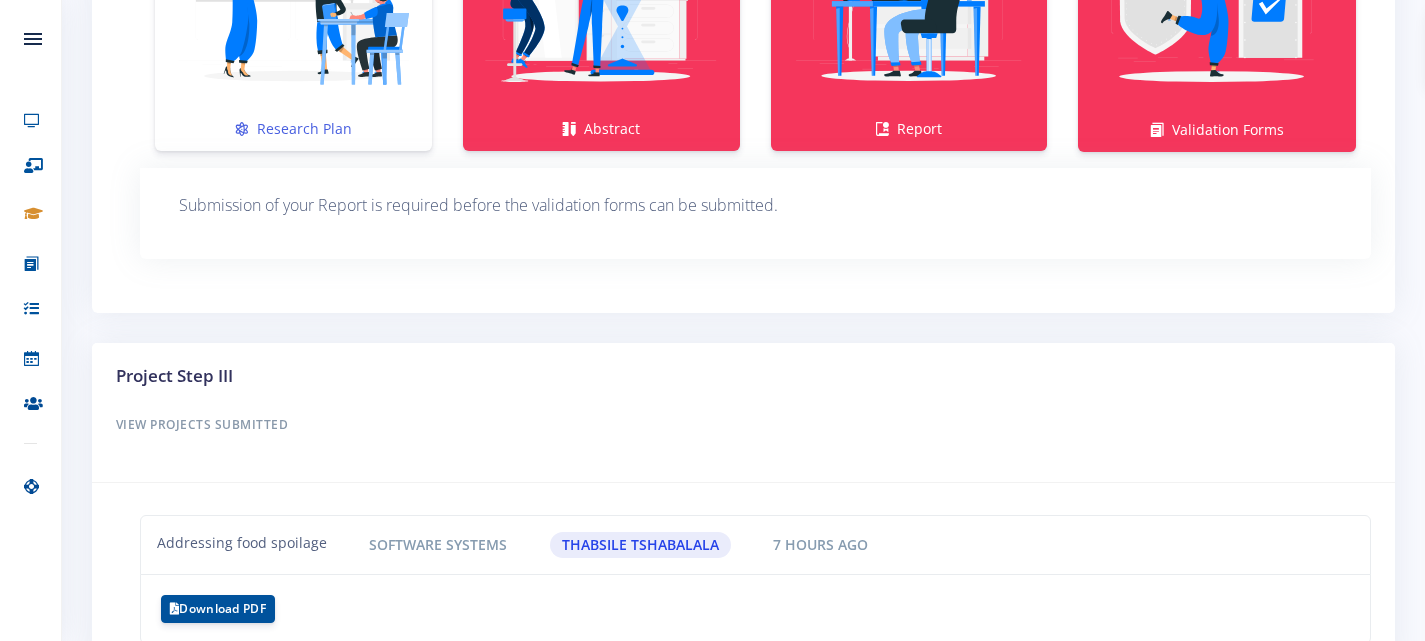 click at bounding box center (293, -5) 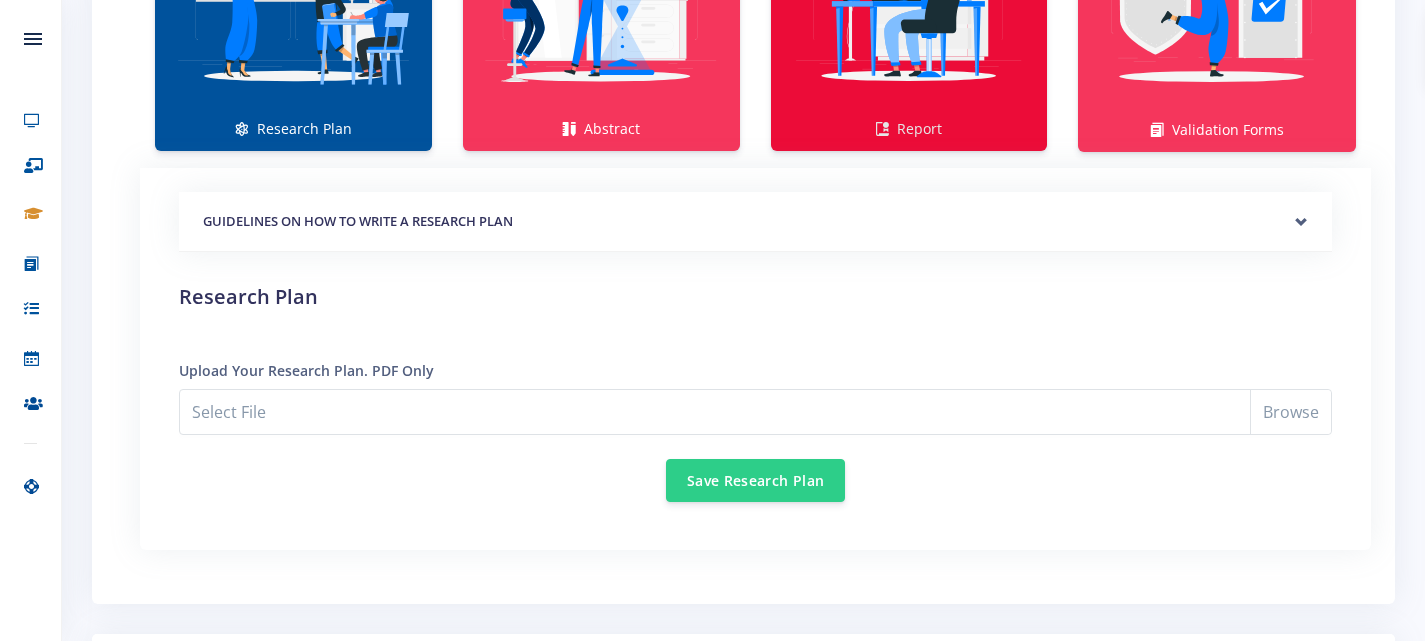 click on "Report" at bounding box center (909, 6) 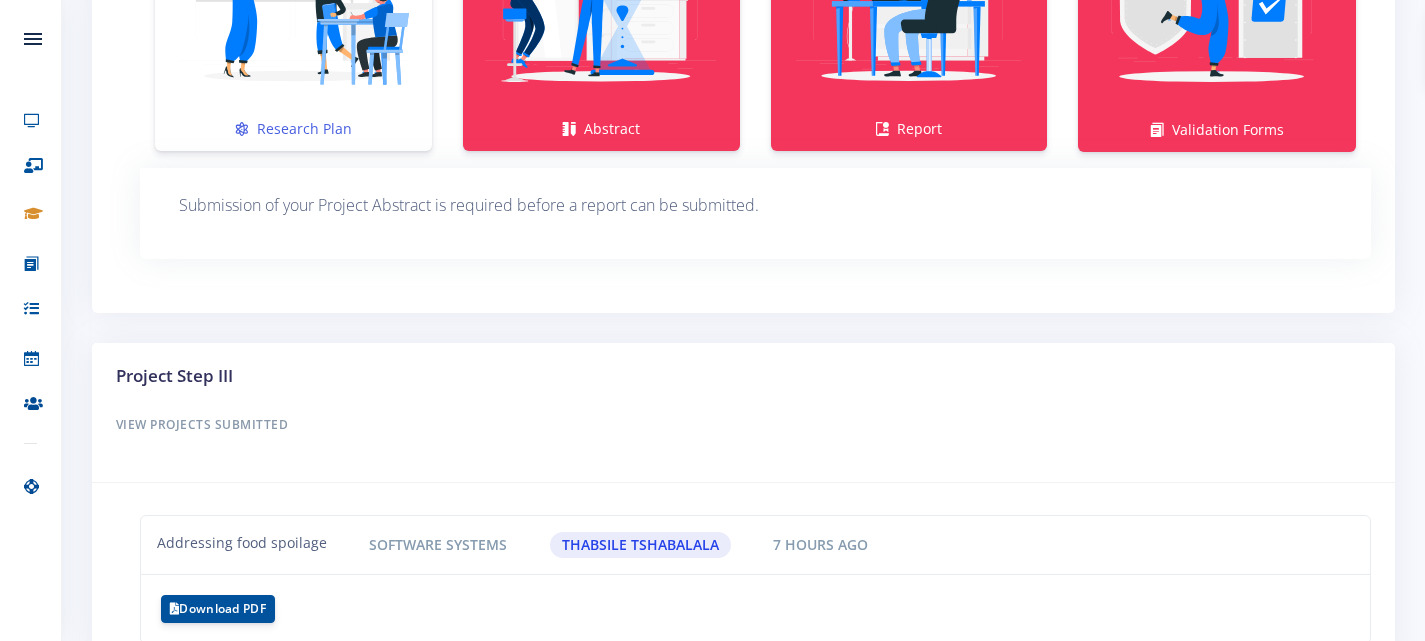 click at bounding box center (293, -5) 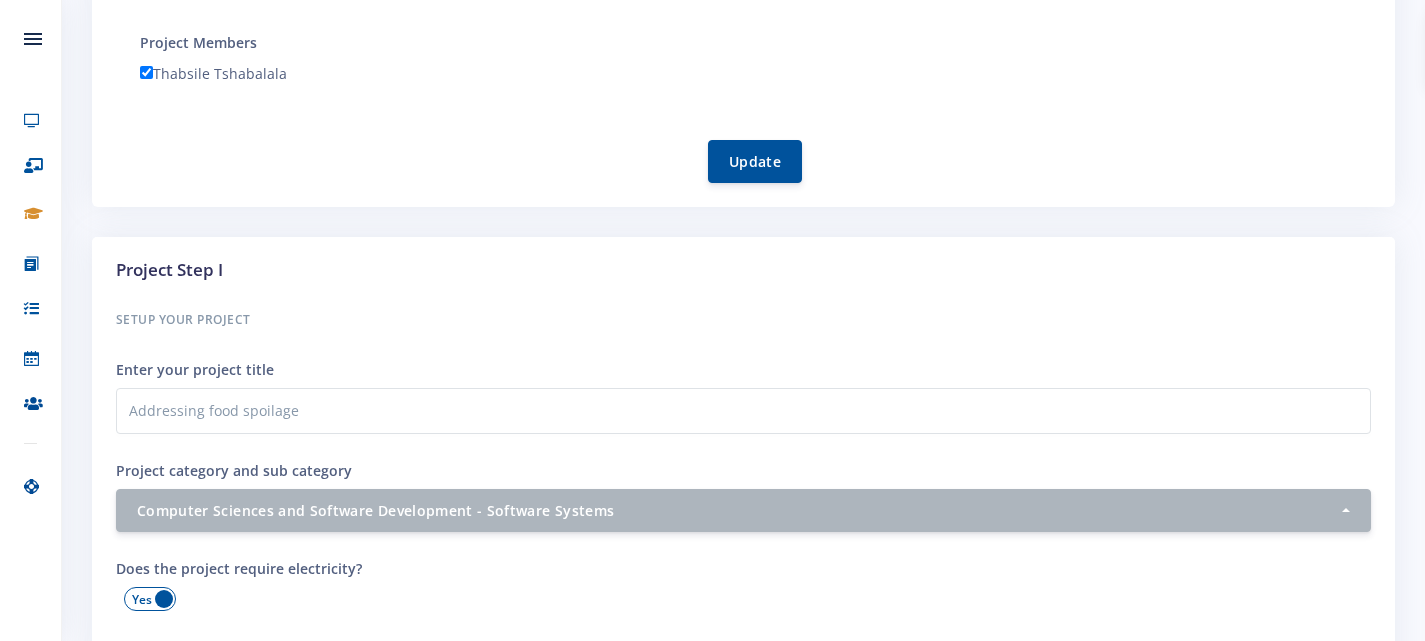 scroll, scrollTop: 0, scrollLeft: 0, axis: both 